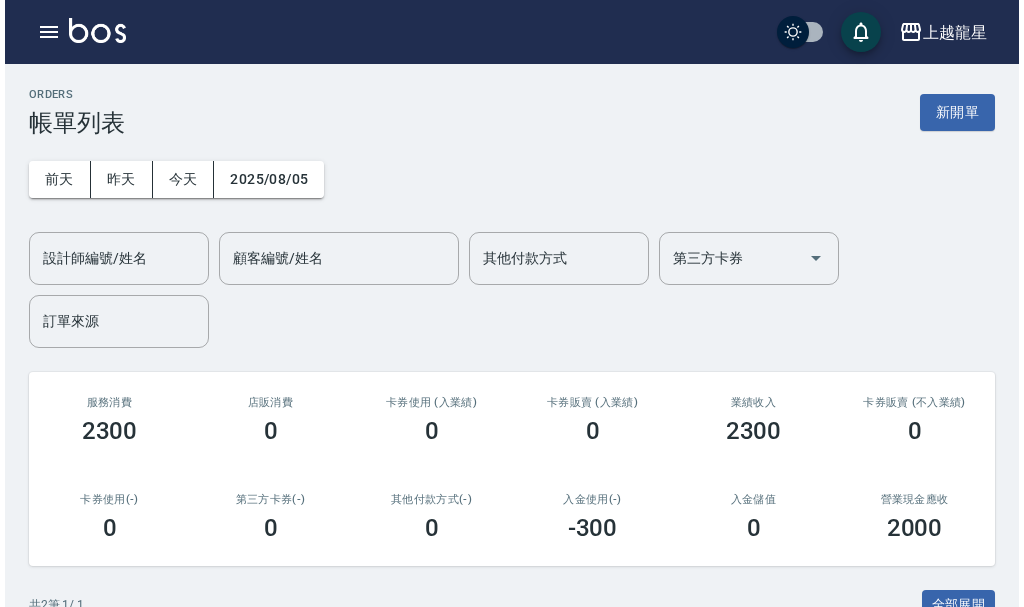 scroll, scrollTop: 300, scrollLeft: 0, axis: vertical 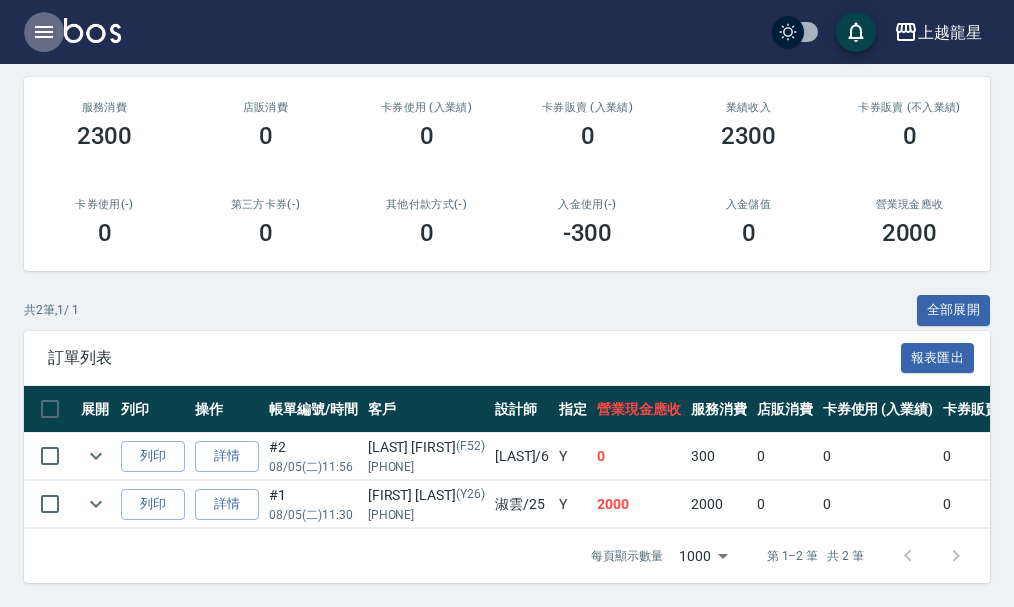 click 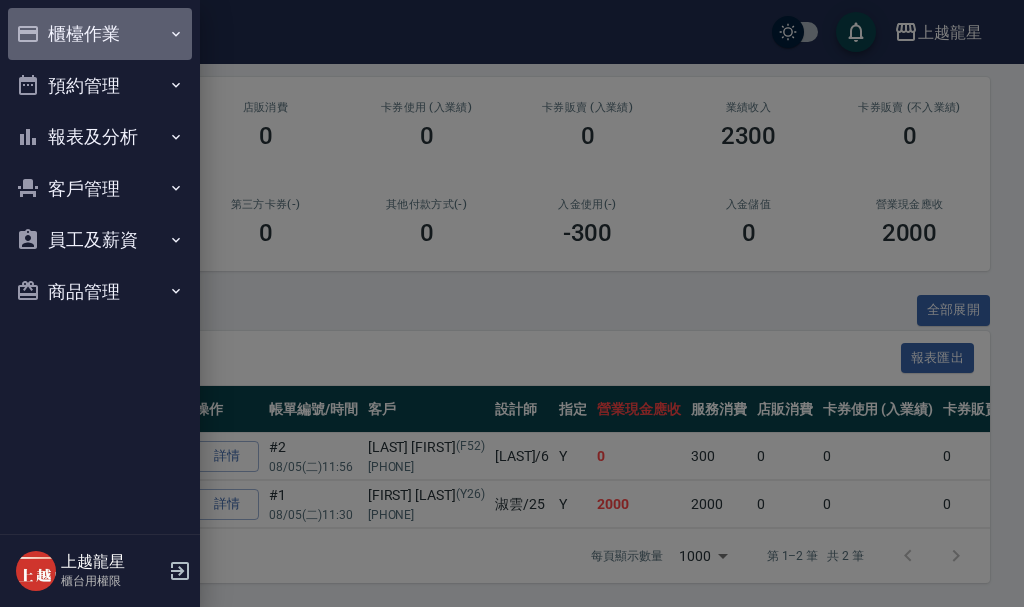 click on "櫃檯作業" at bounding box center [100, 34] 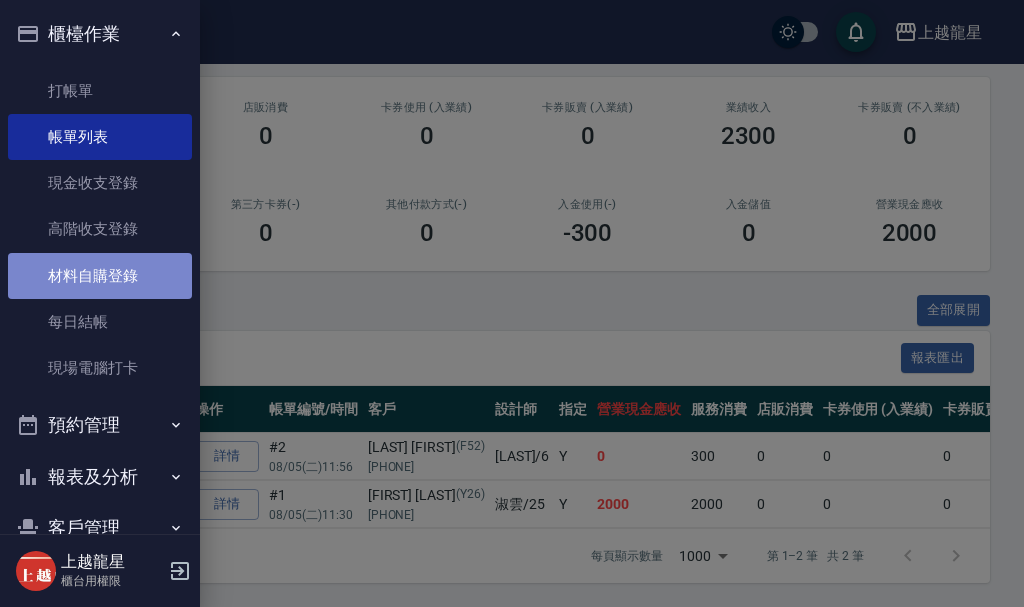 click on "材料自購登錄" at bounding box center [100, 276] 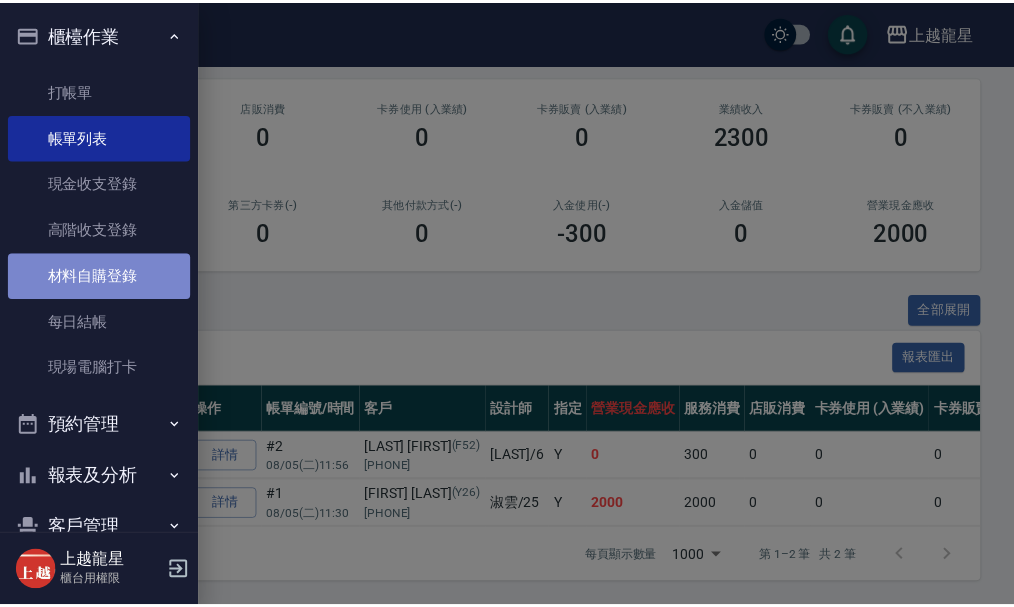 scroll, scrollTop: 0, scrollLeft: 0, axis: both 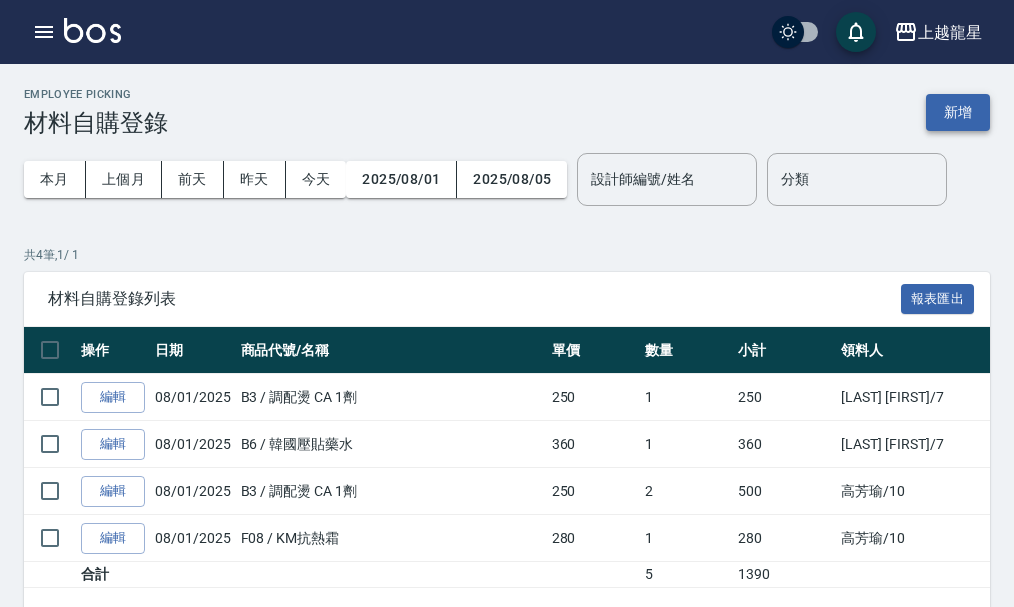 click on "新增" at bounding box center (958, 112) 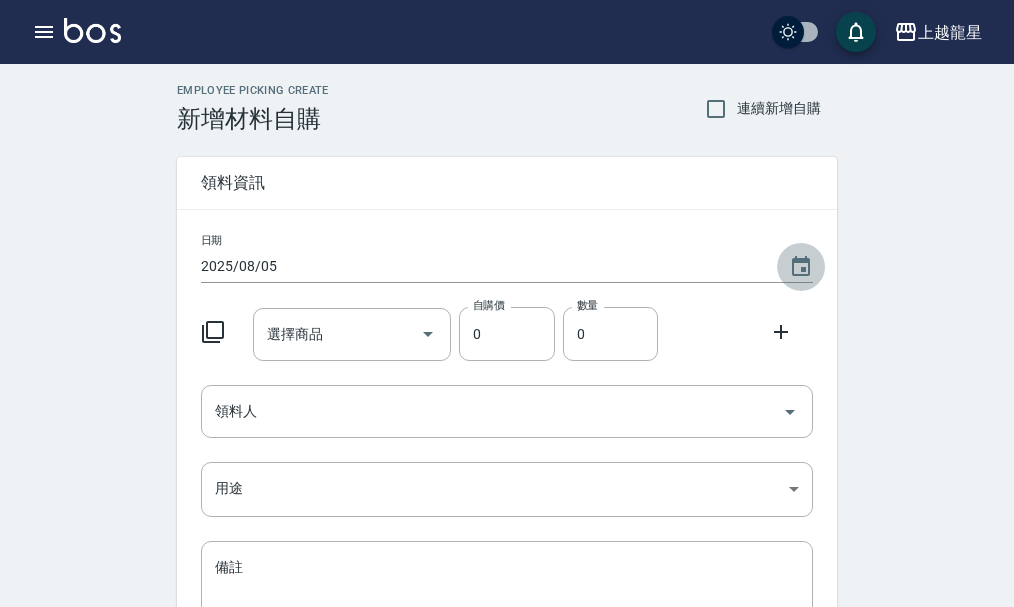 click 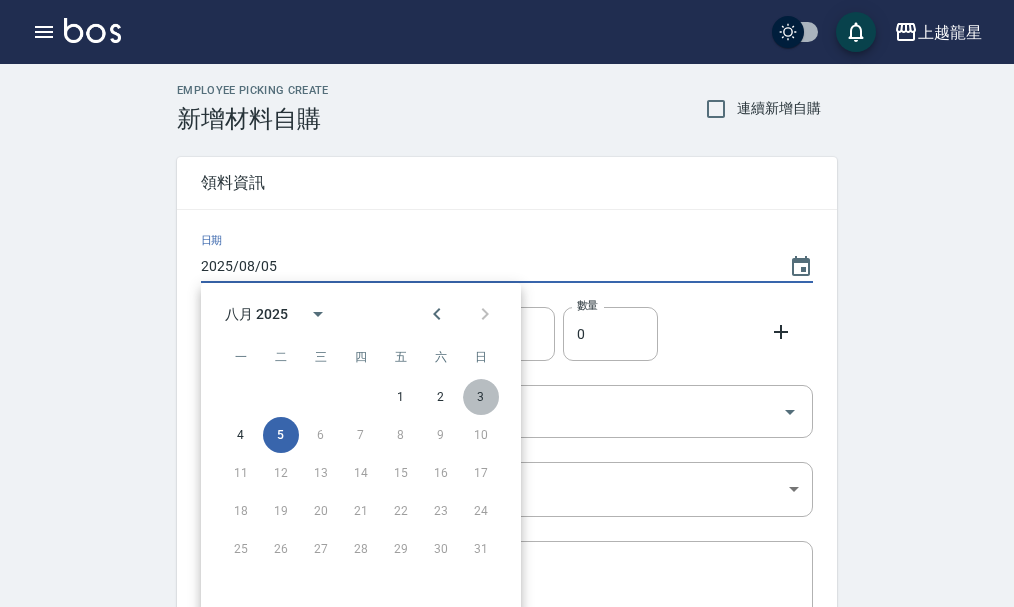click on "3" at bounding box center (481, 397) 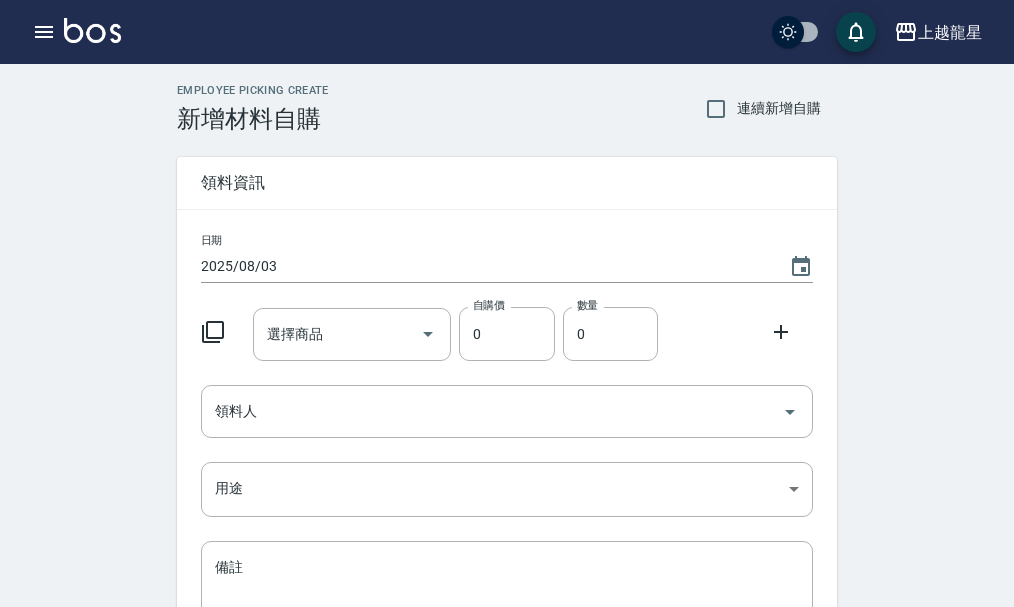 click 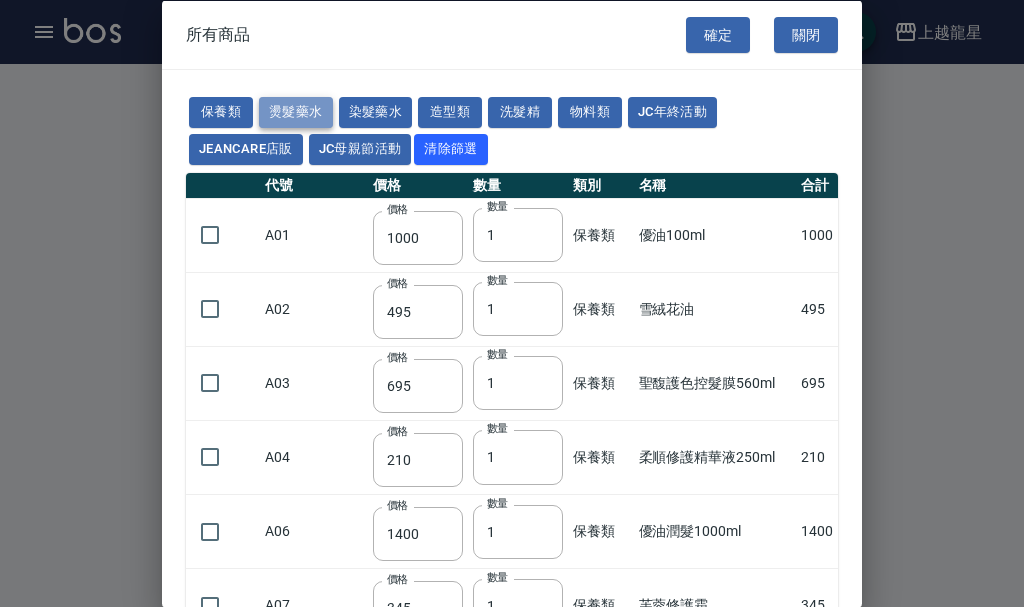 click on "燙髮藥水" at bounding box center [296, 112] 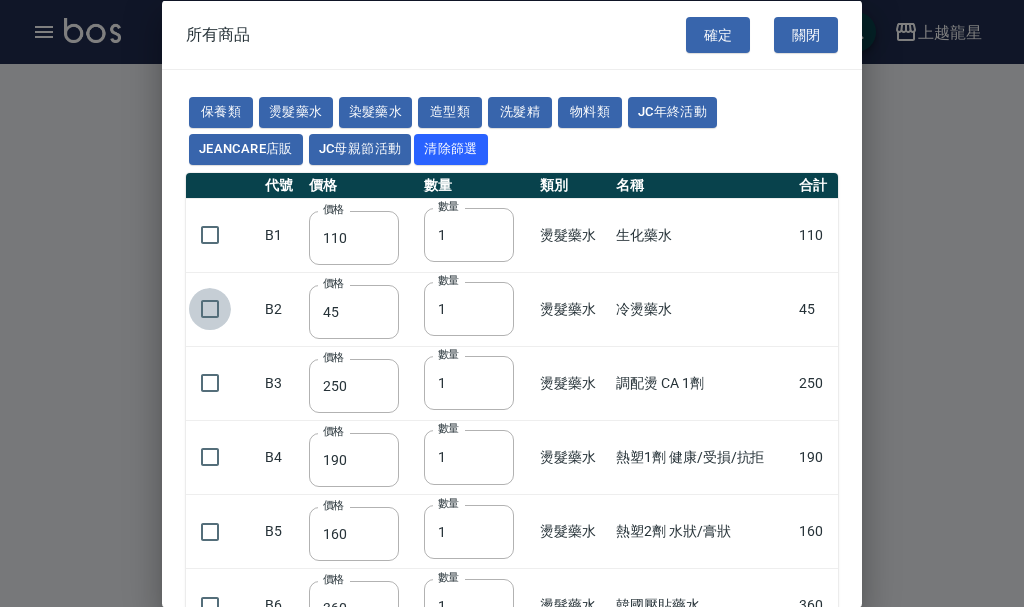click at bounding box center [210, 309] 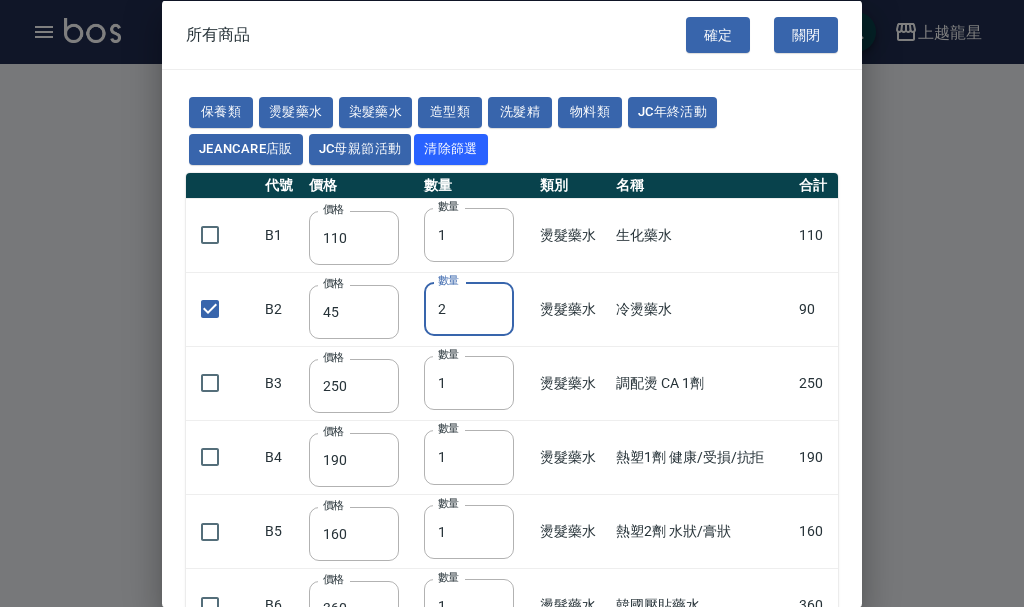 click on "2" at bounding box center (469, 309) 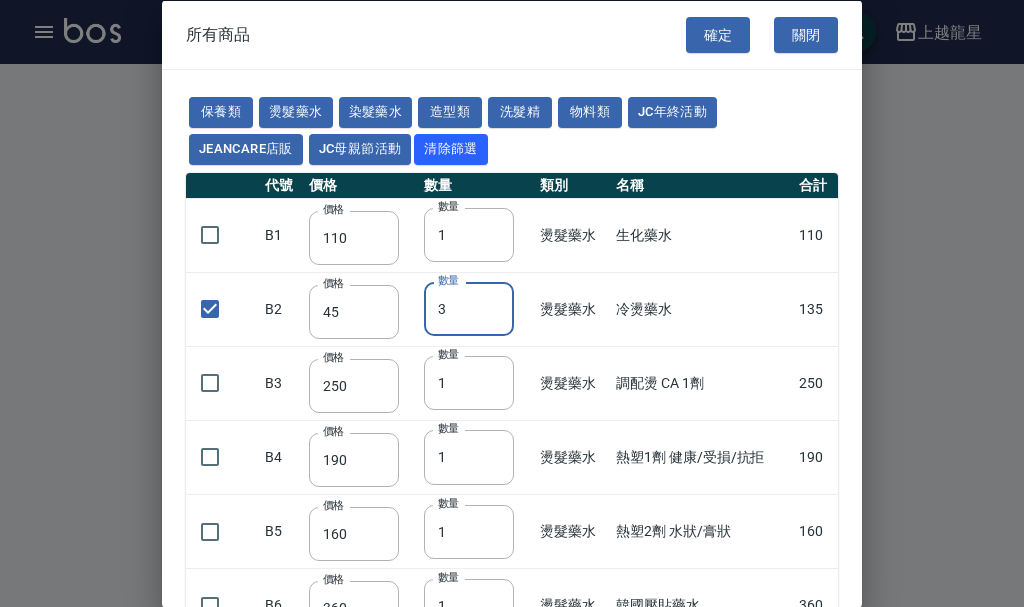 type on "3" 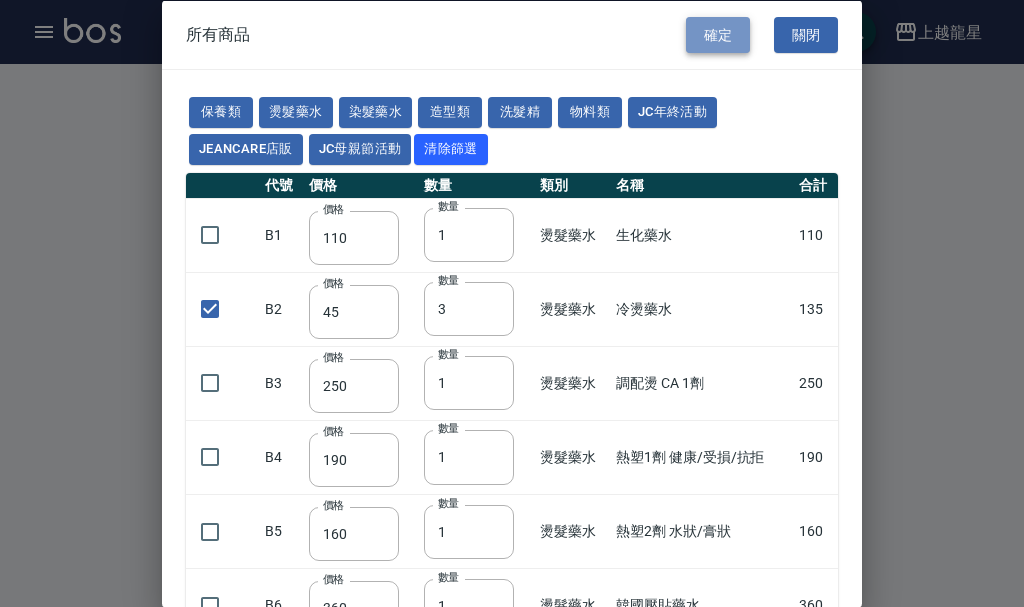 click on "確定" at bounding box center (718, 34) 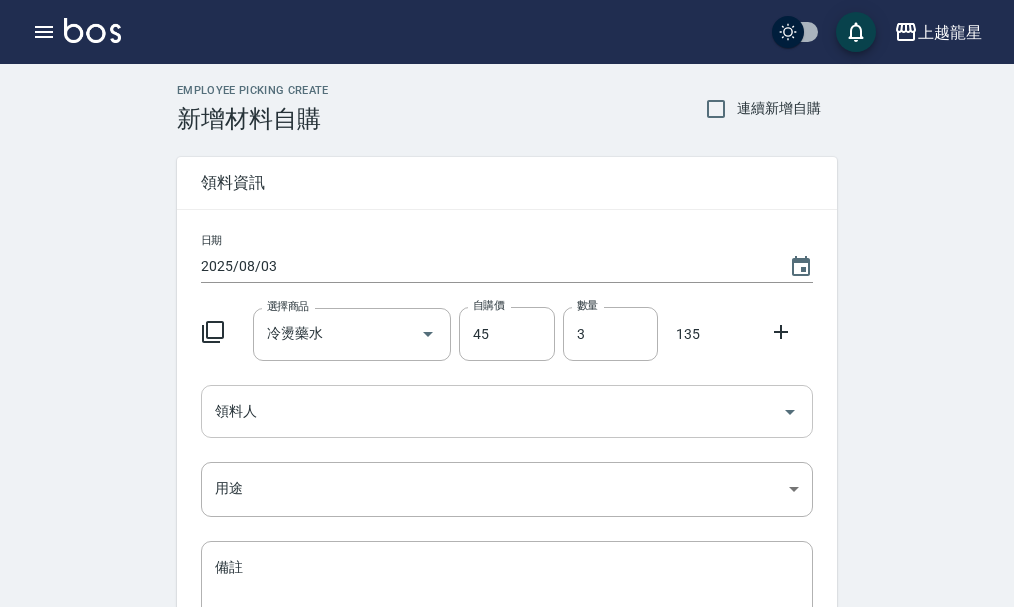 click 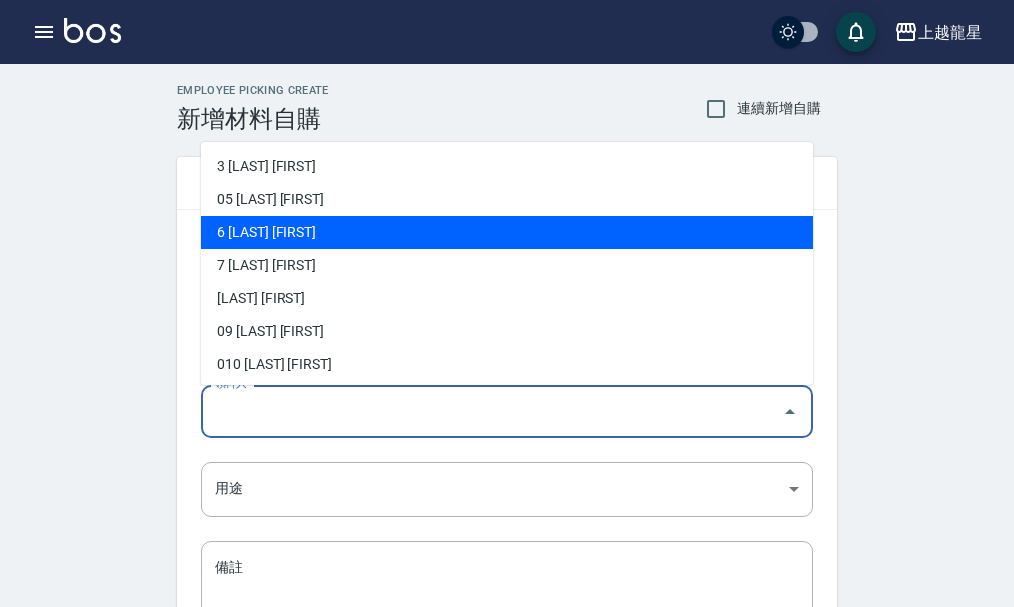 click on "6 [LAST] [FIRST]" at bounding box center [507, 232] 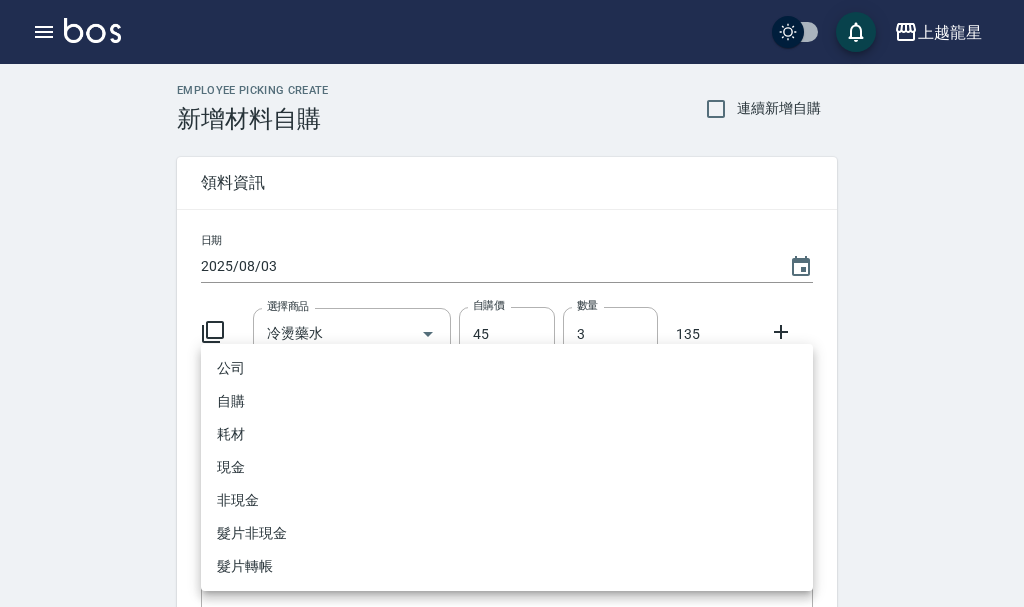 click on "Date 2025/08/03" at bounding box center (512, 412) 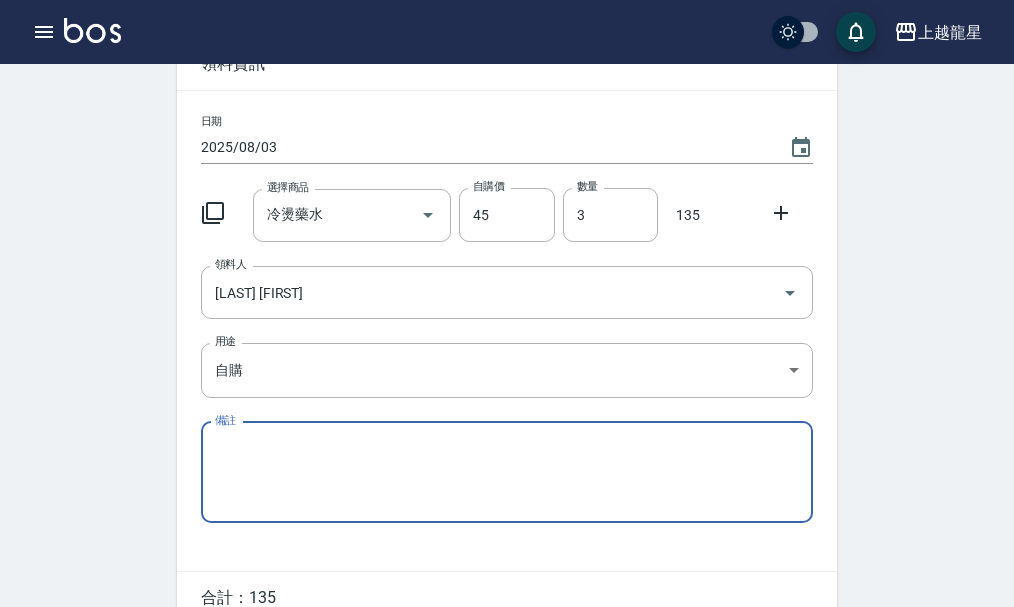 scroll, scrollTop: 220, scrollLeft: 0, axis: vertical 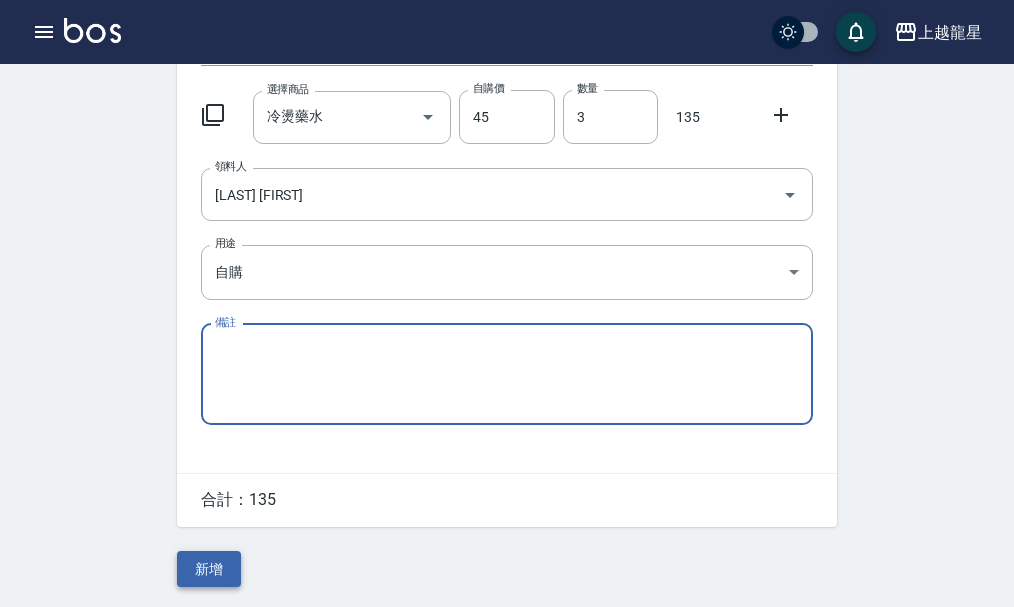 click on "新增" at bounding box center [209, 569] 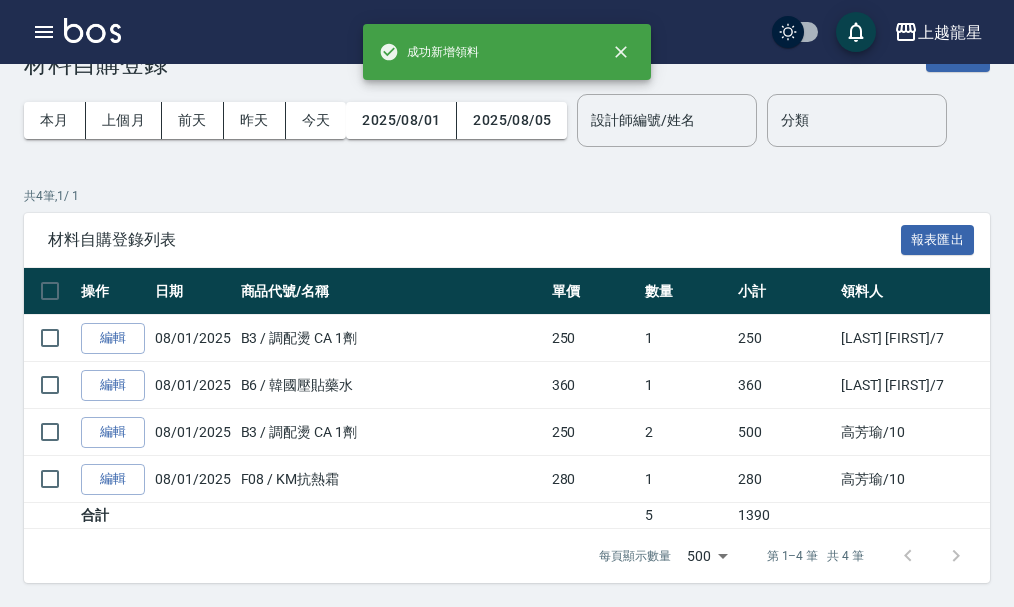 scroll, scrollTop: 0, scrollLeft: 0, axis: both 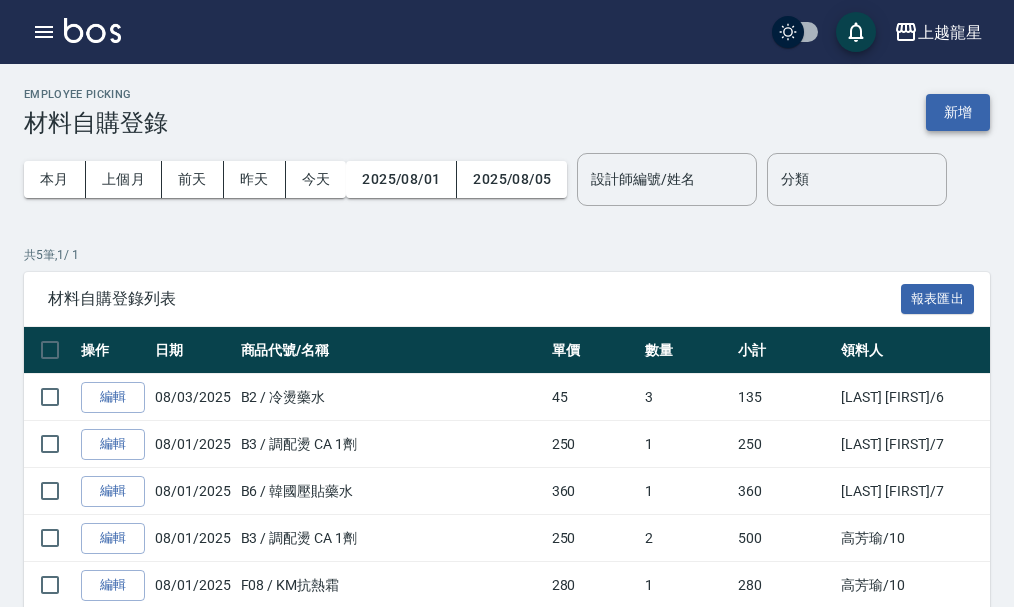 click on "新增" at bounding box center (958, 112) 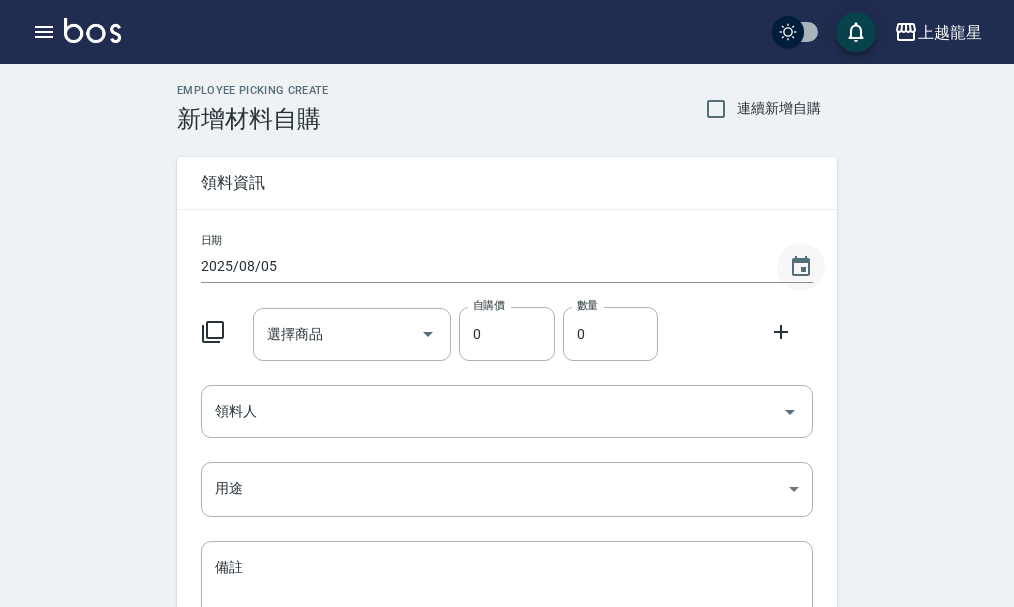 click 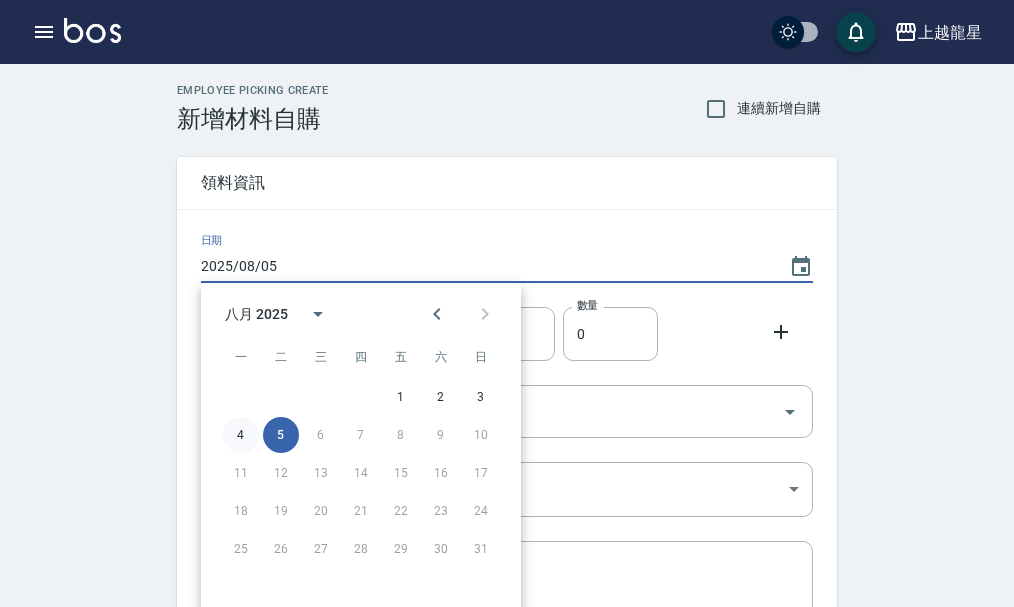 click on "4" at bounding box center [241, 435] 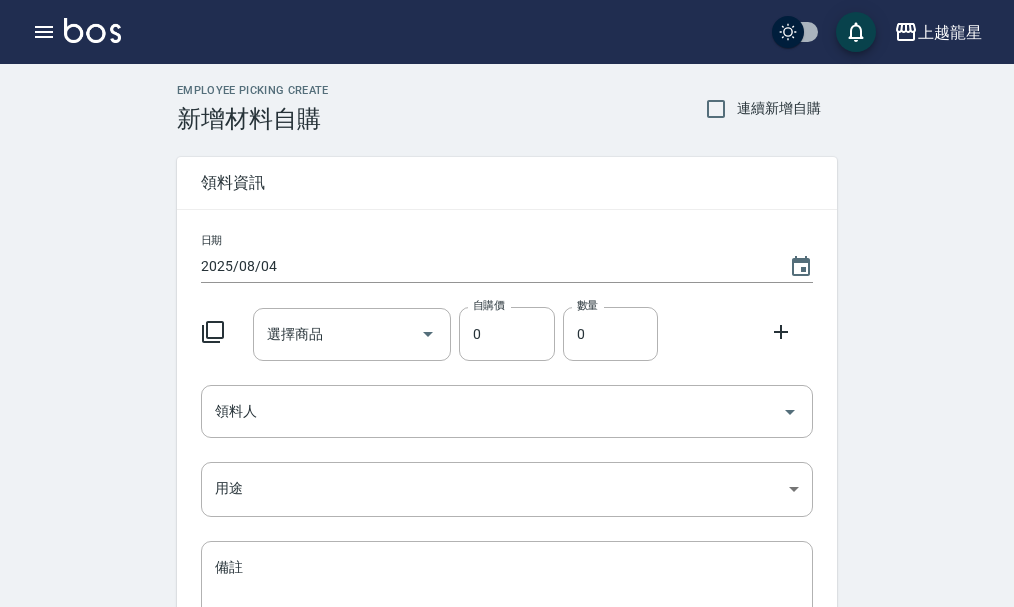 click 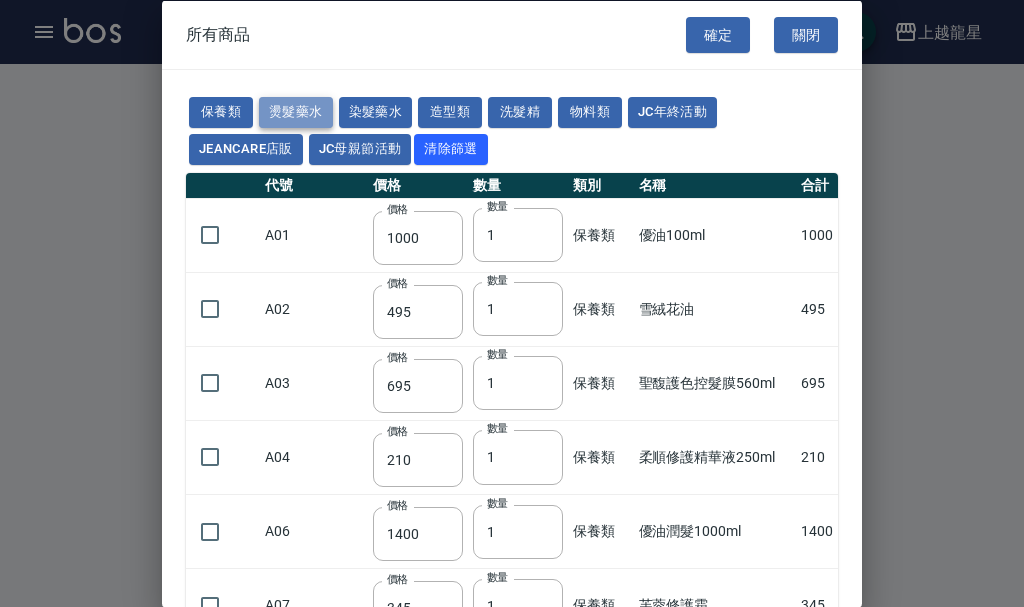 click on "燙髮藥水" at bounding box center (296, 112) 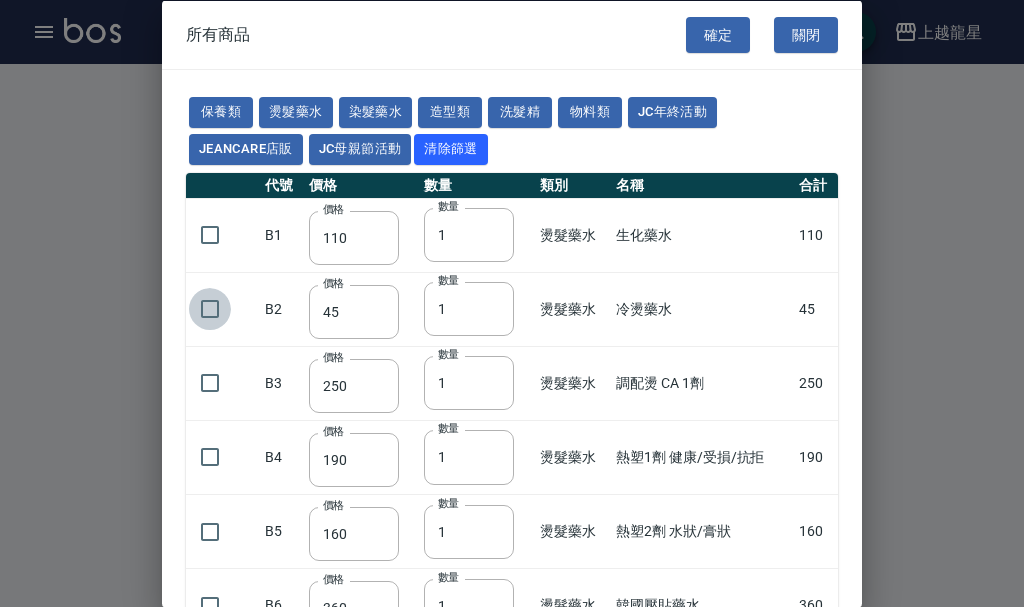 click at bounding box center [210, 309] 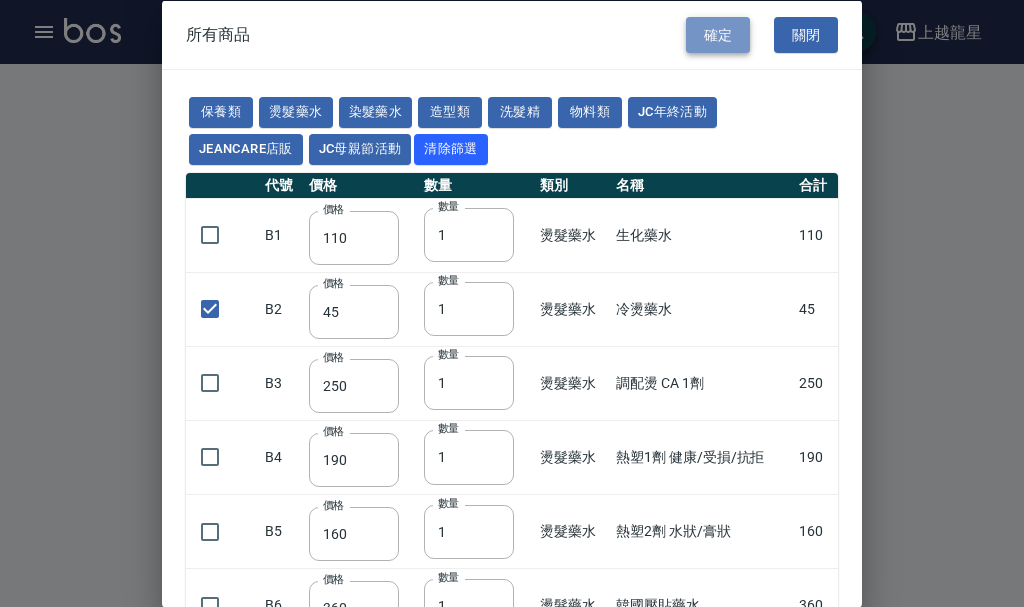 click on "確定" at bounding box center (718, 34) 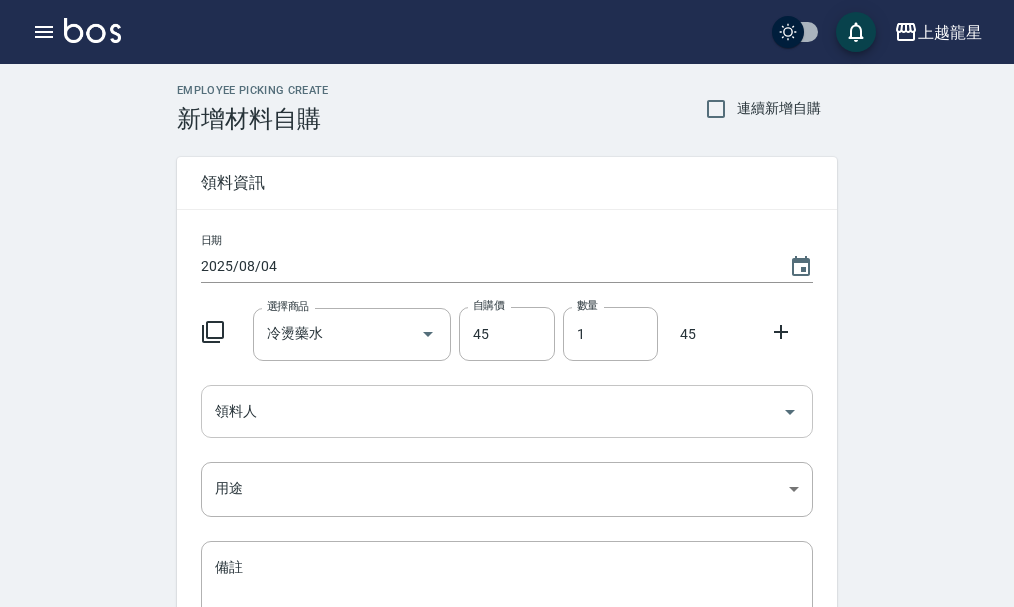 click 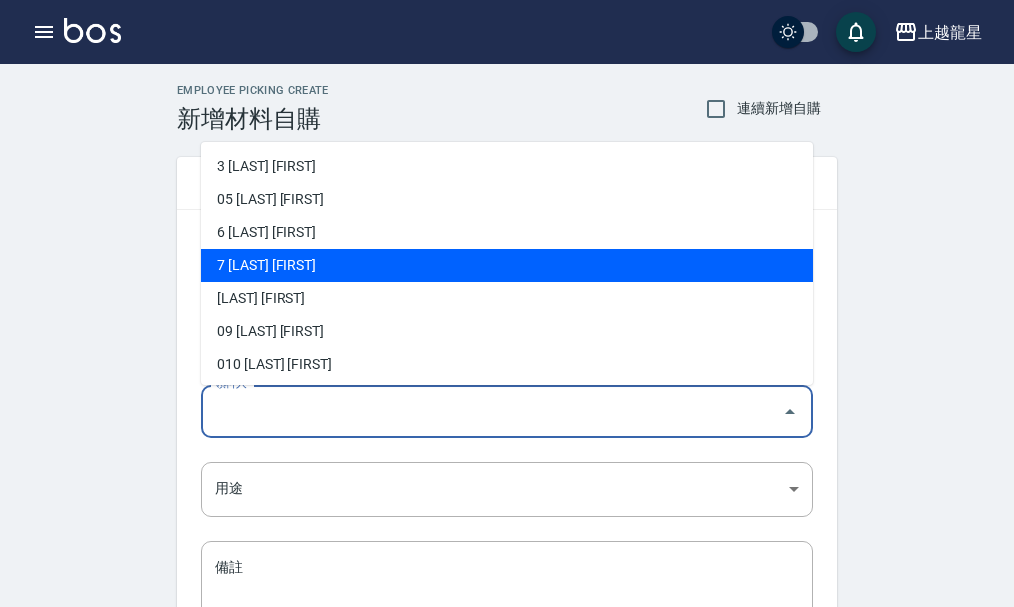 click on "7 [LAST] [FIRST]" at bounding box center [507, 265] 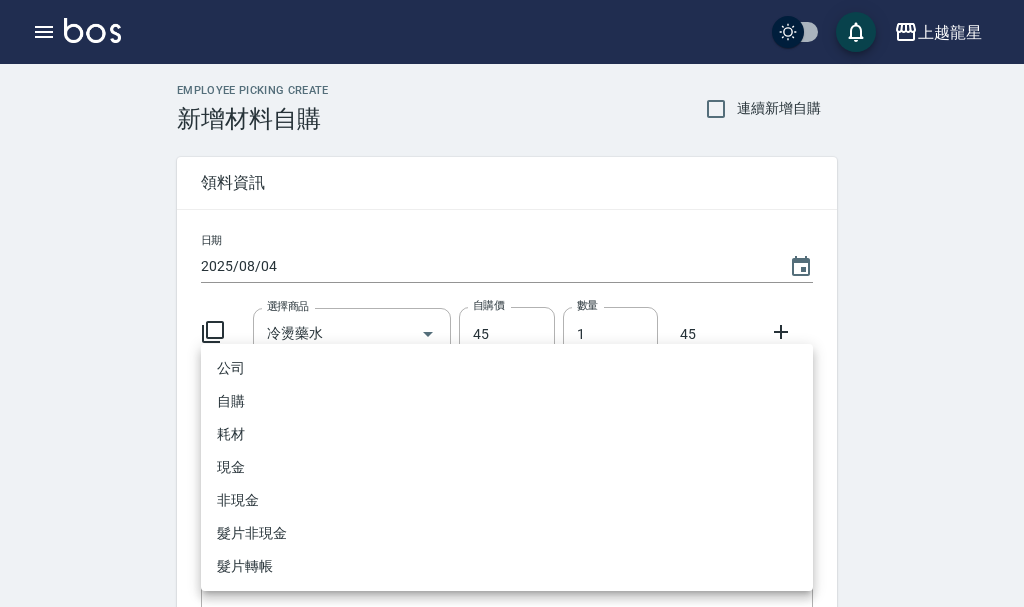 click on "Date 2025/08/04" at bounding box center (512, 412) 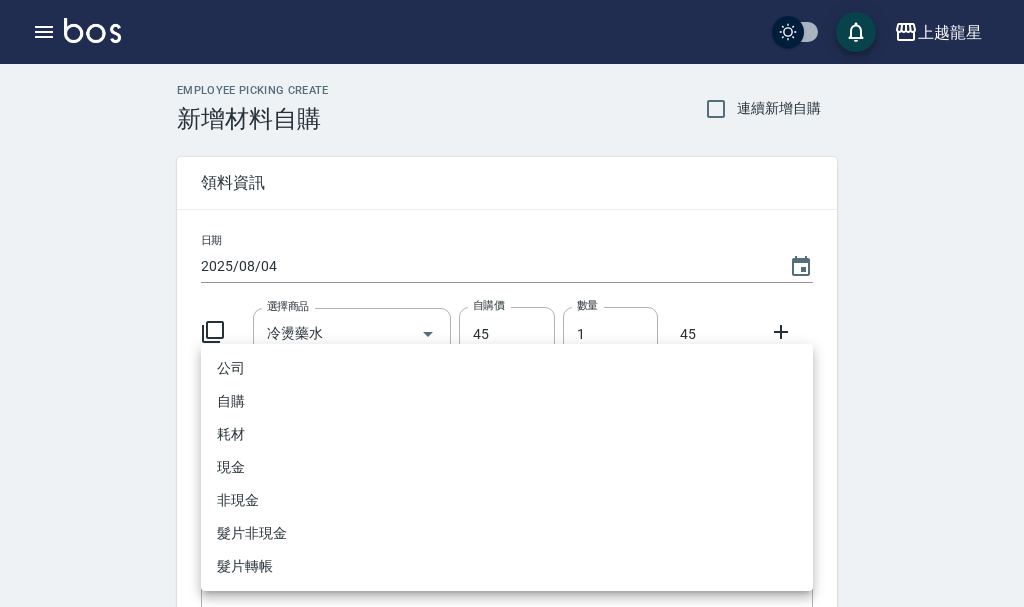 click on "自購" at bounding box center (507, 401) 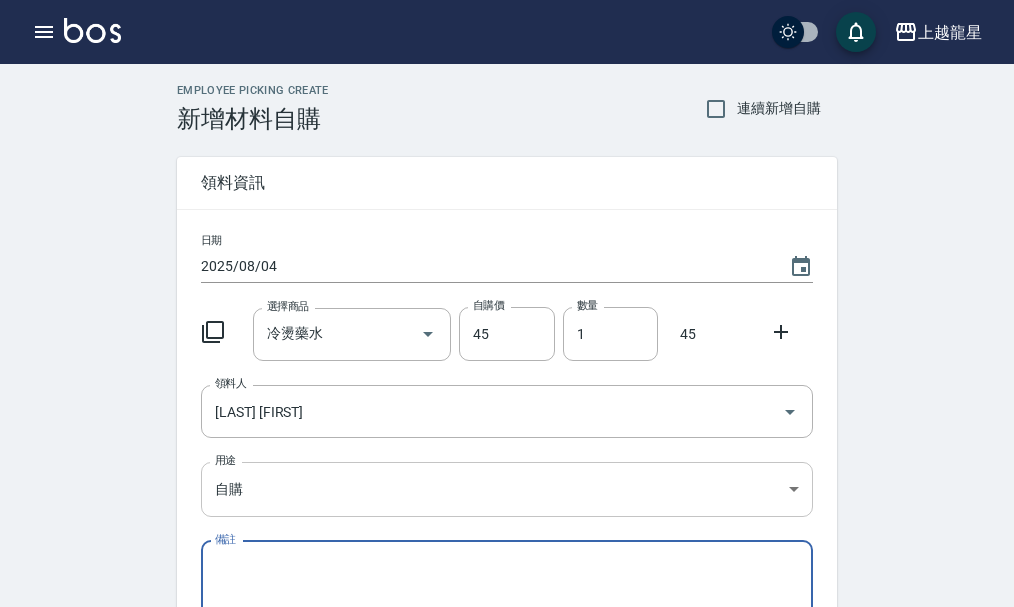 scroll, scrollTop: 220, scrollLeft: 0, axis: vertical 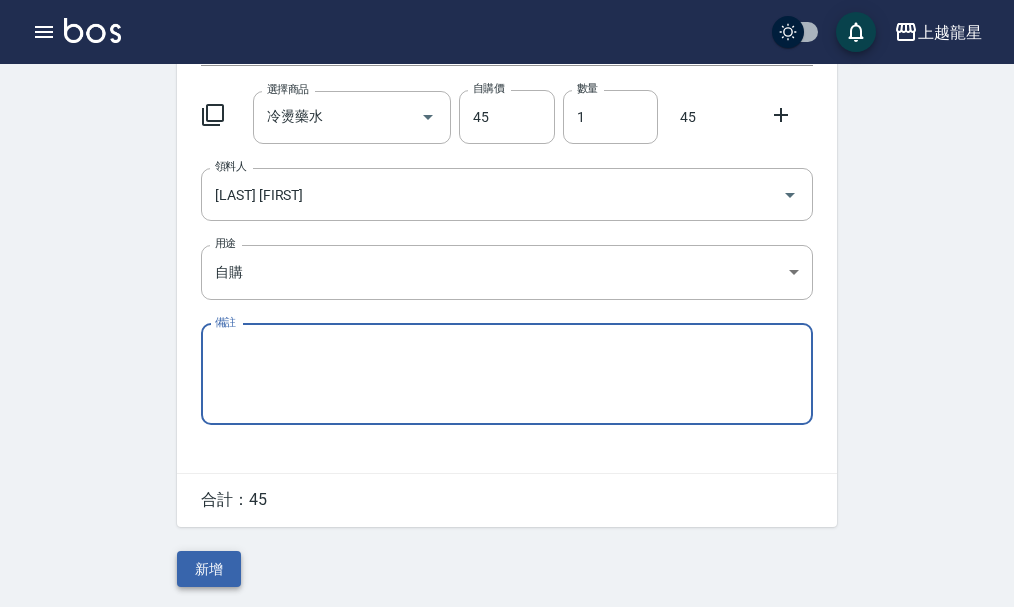 click on "新增" at bounding box center (209, 569) 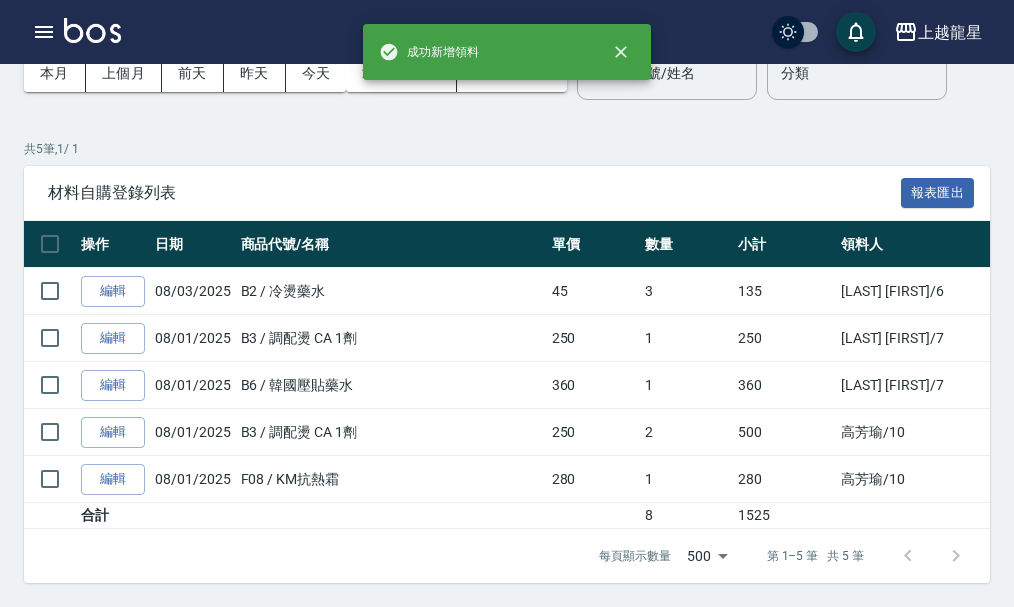 scroll, scrollTop: 0, scrollLeft: 0, axis: both 